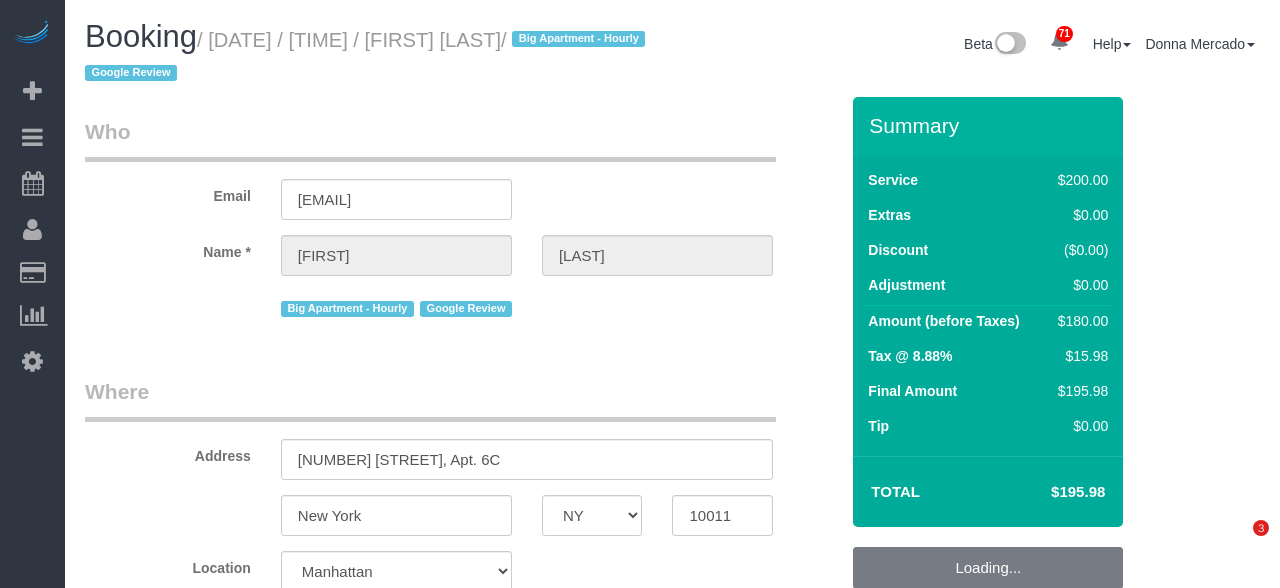 select on "NY" 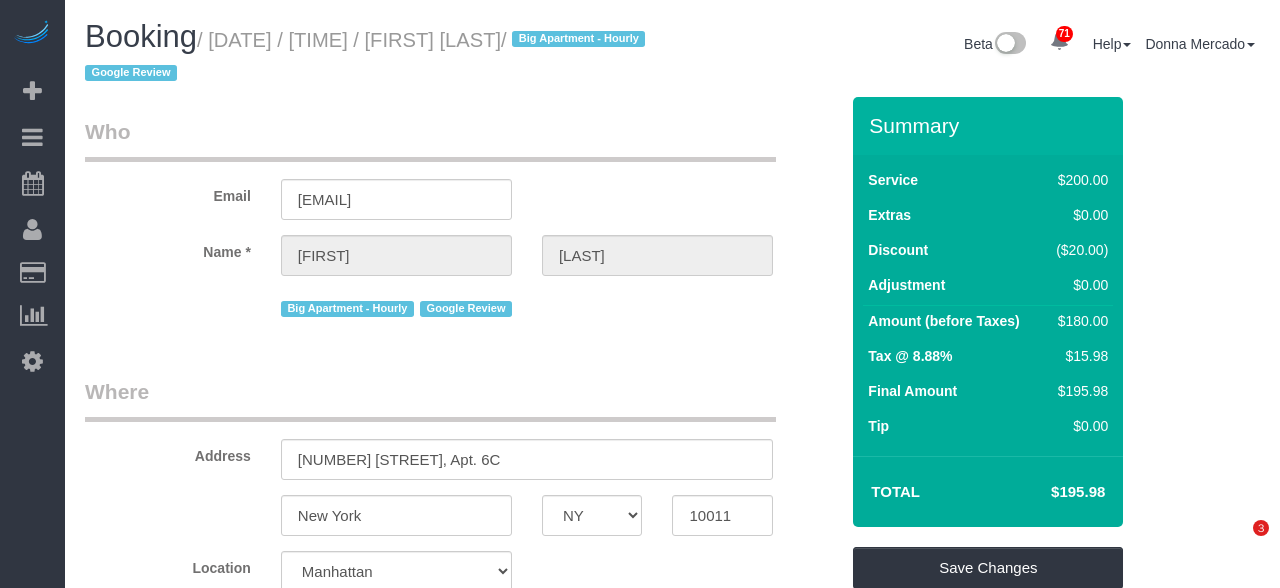 scroll, scrollTop: 0, scrollLeft: 0, axis: both 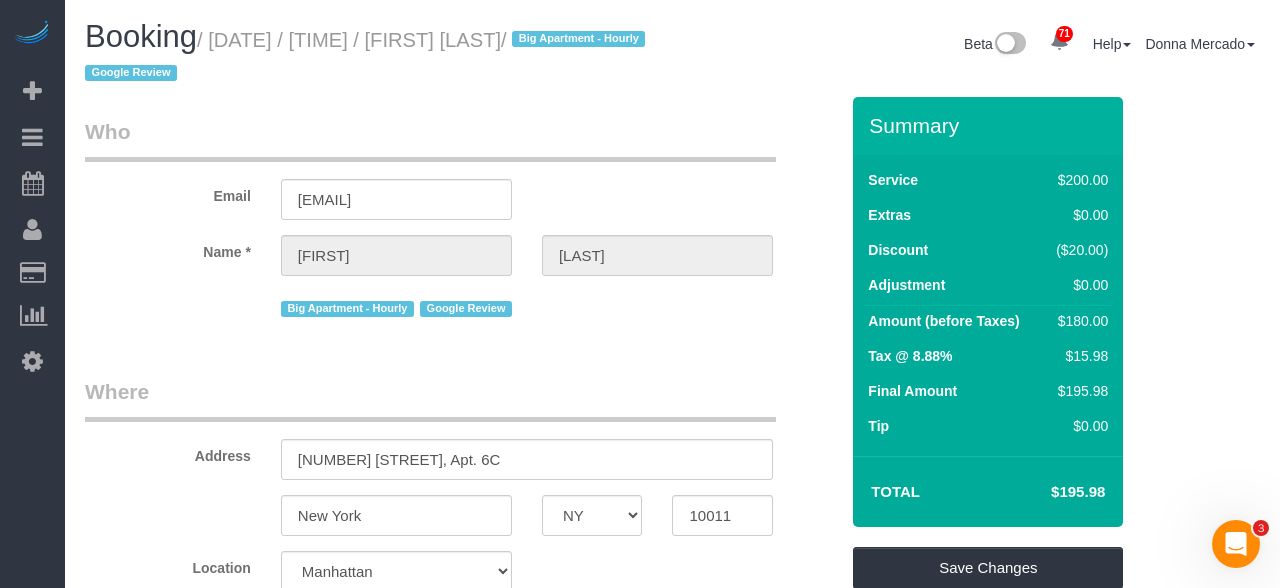 drag, startPoint x: 218, startPoint y: 36, endPoint x: 668, endPoint y: 42, distance: 450.04 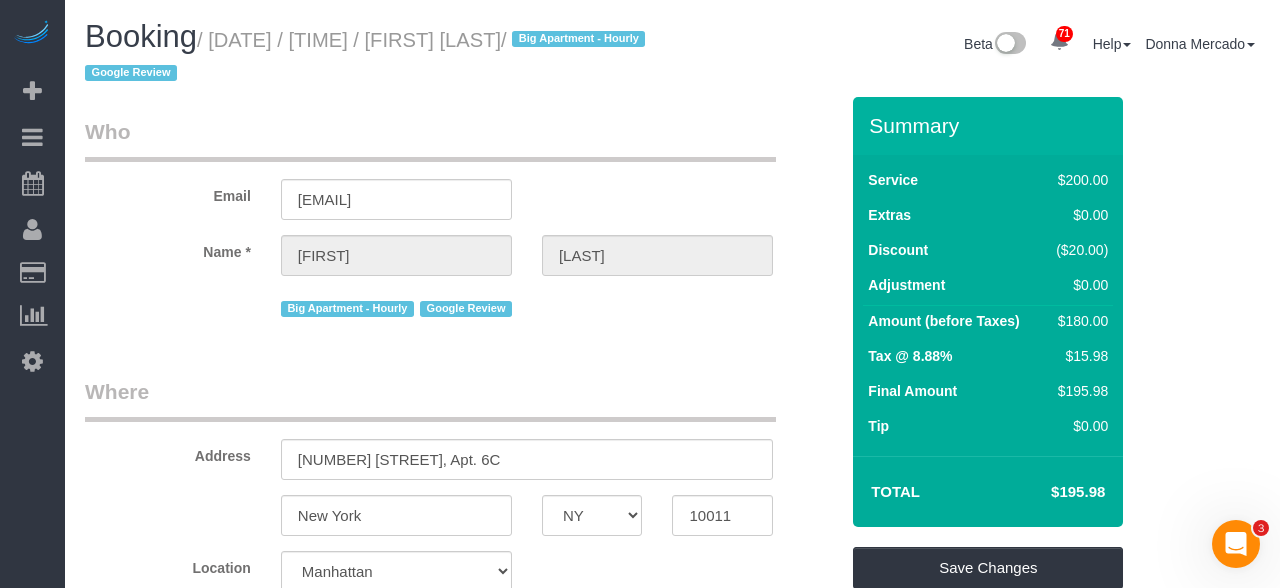 click on "Booking
/ August 06, 2025 / 9:00AM / Jeremy Espenshade
/
Big Apartment - Hourly
Google Review" at bounding box center (371, 58) 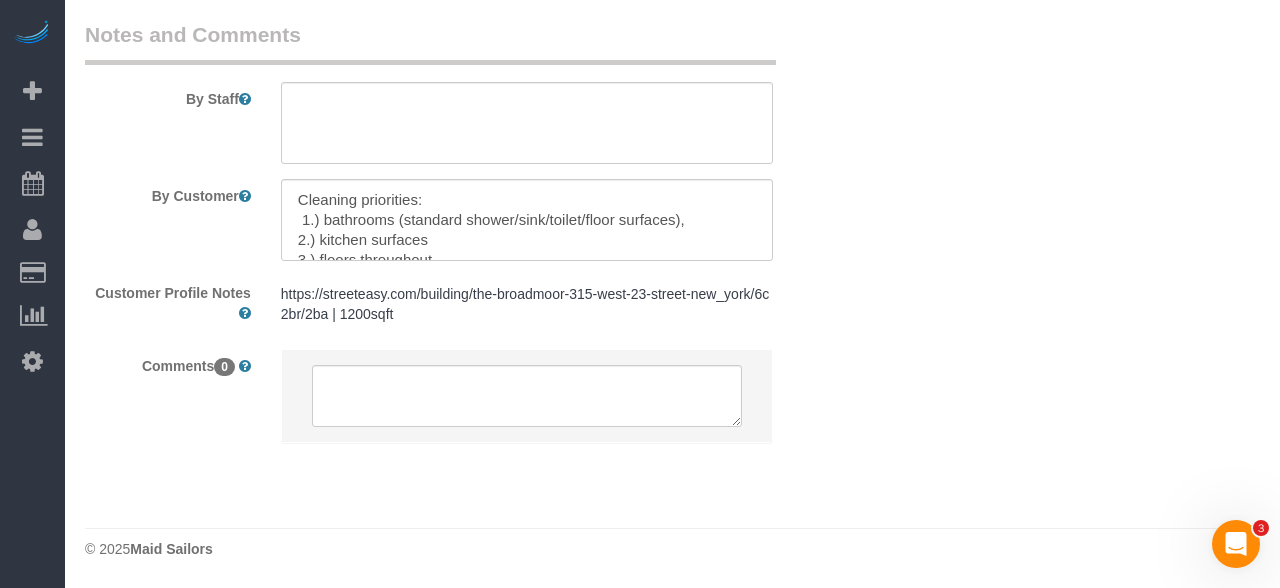 scroll, scrollTop: 2008, scrollLeft: 0, axis: vertical 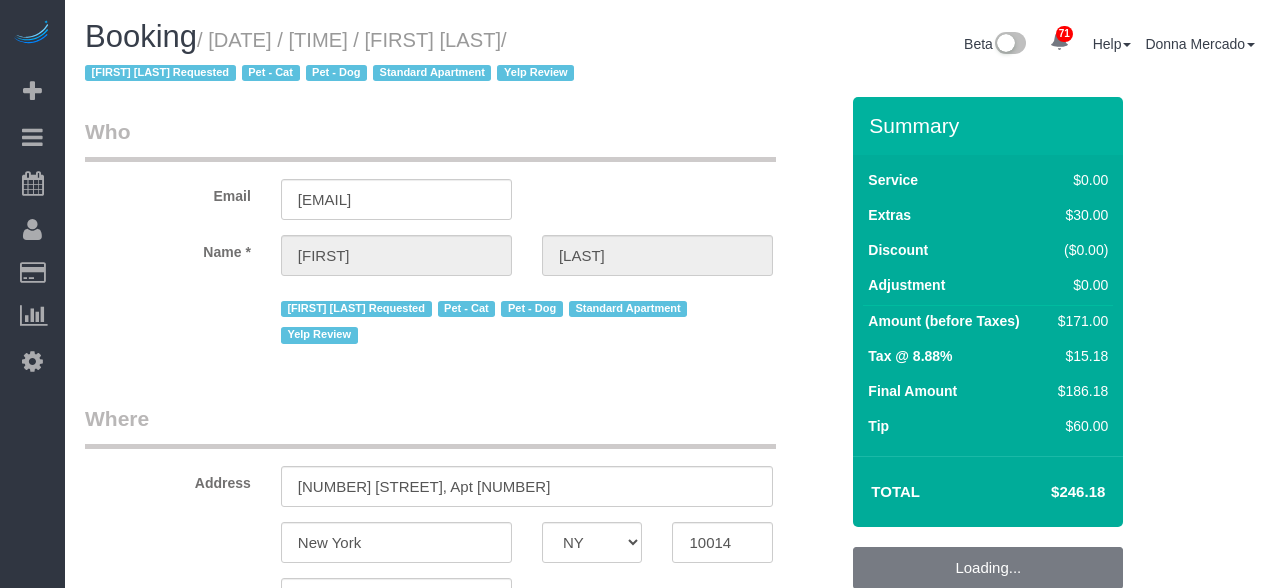 select on "NY" 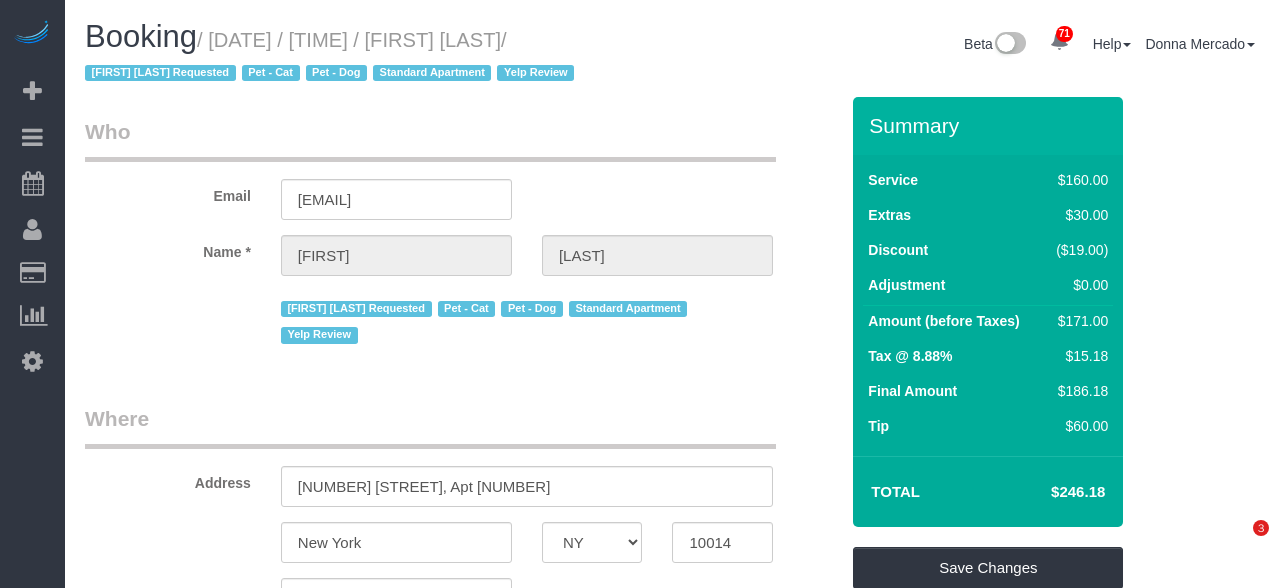 scroll, scrollTop: 0, scrollLeft: 0, axis: both 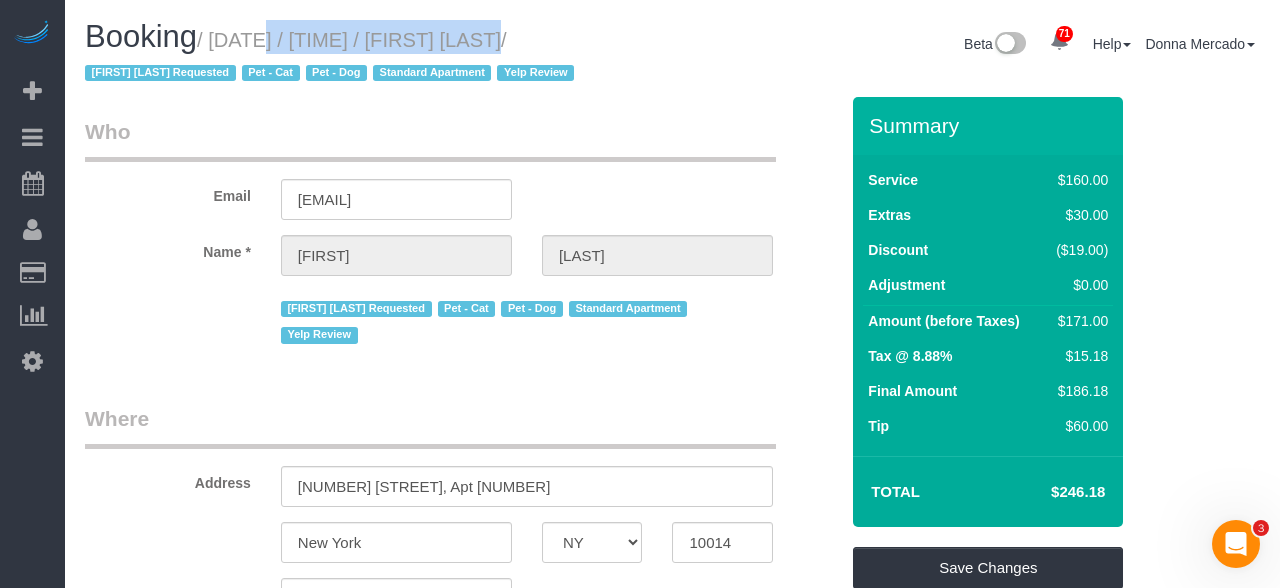 drag, startPoint x: 232, startPoint y: 40, endPoint x: 487, endPoint y: 40, distance: 255 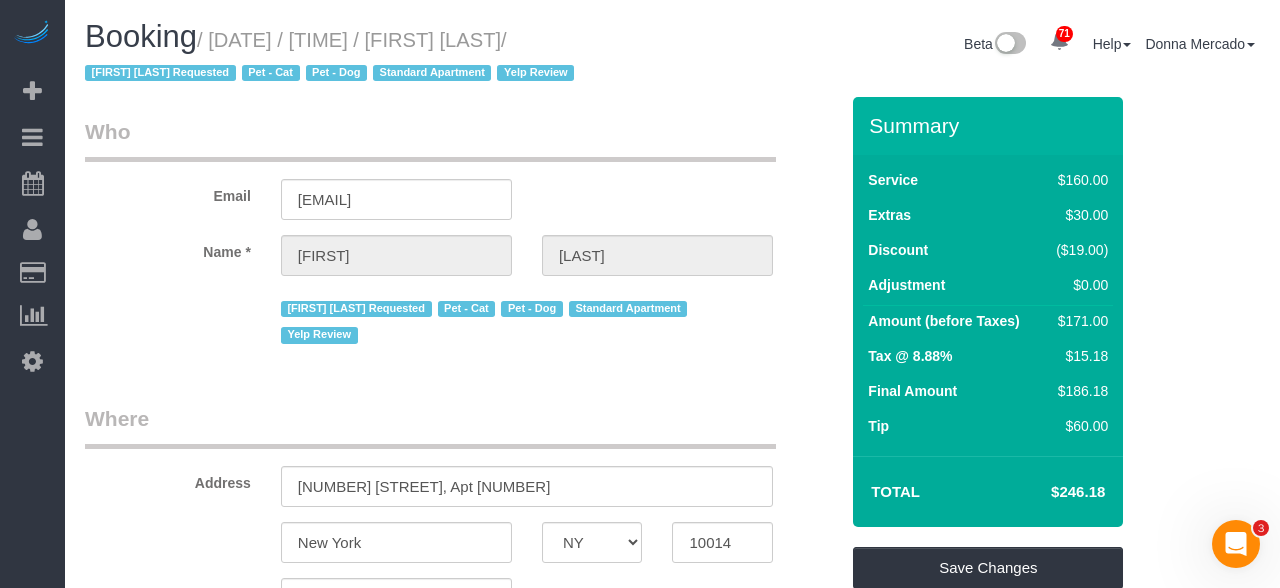 drag, startPoint x: 633, startPoint y: 67, endPoint x: 603, endPoint y: 68, distance: 30.016663 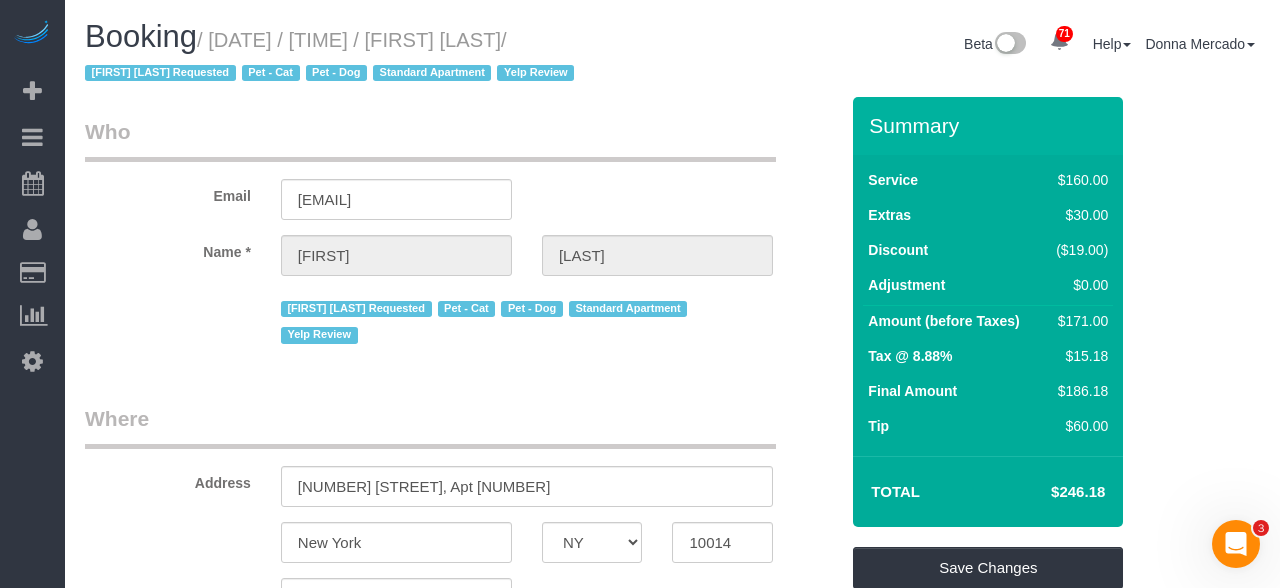 drag, startPoint x: 220, startPoint y: 26, endPoint x: 663, endPoint y: 37, distance: 443.13654 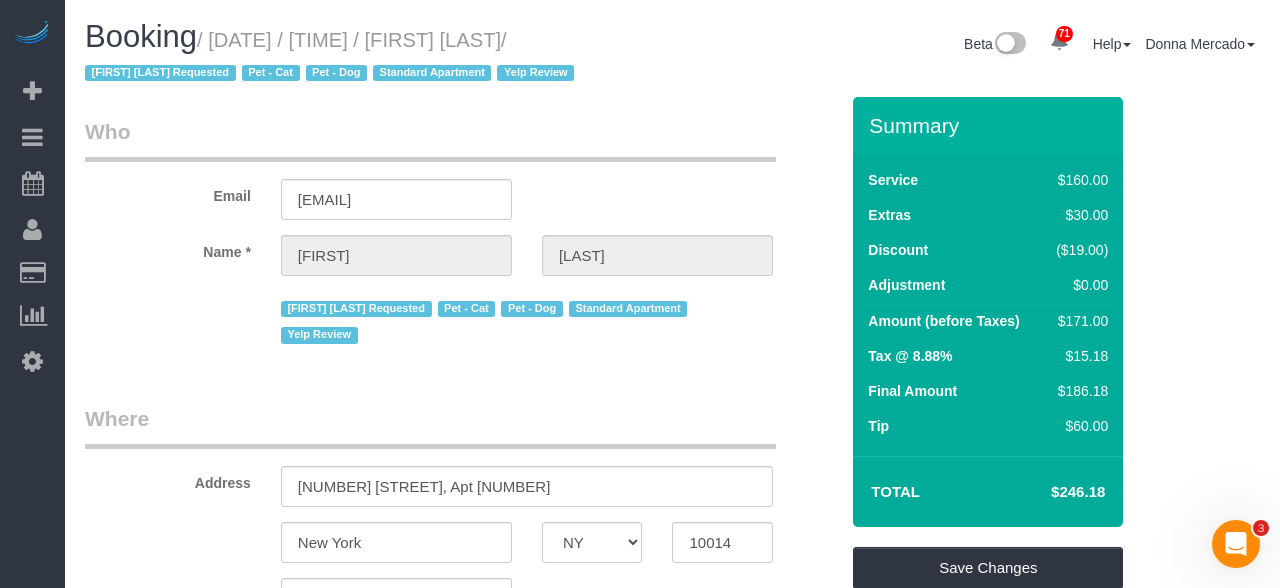 click on "Booking
/ August 06, 2025 / 10:00AM / Christopher Meron
/
Emely Jimenez Requested
Pet - Cat
Pet - Dog
Standard Apartment
Yelp Review" at bounding box center (371, 58) 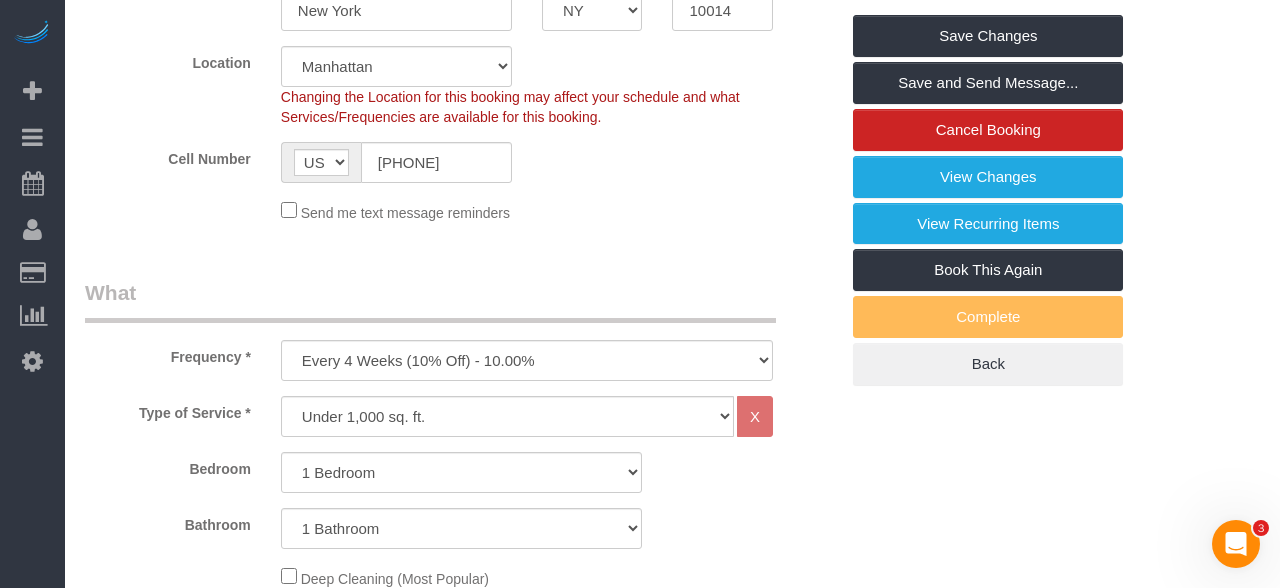 scroll, scrollTop: 0, scrollLeft: 0, axis: both 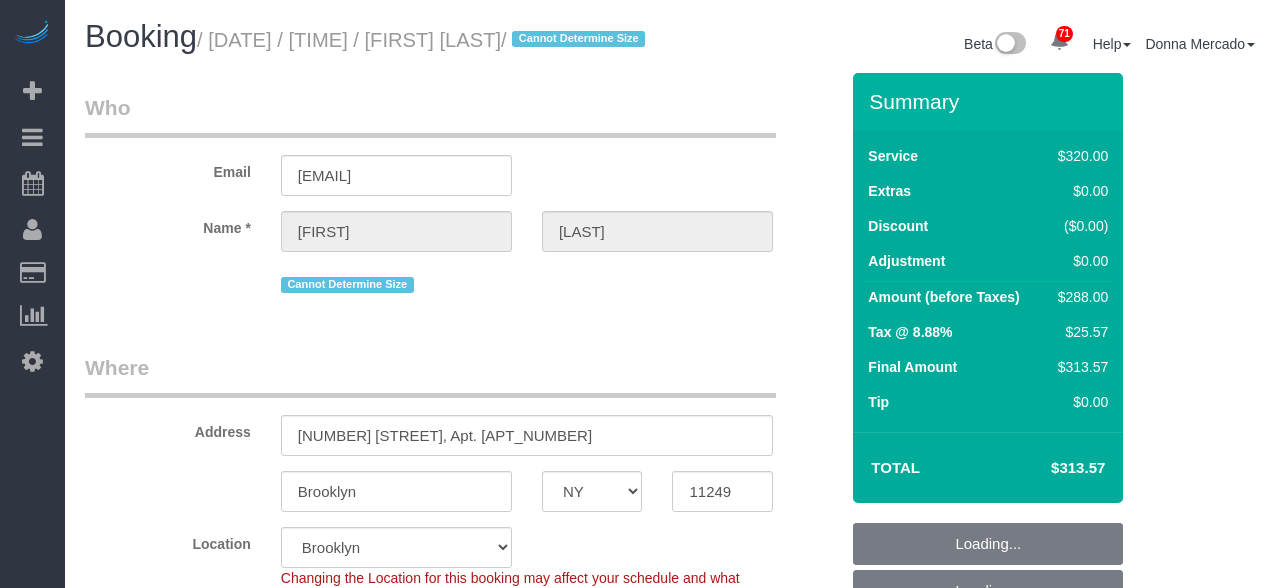 select on "NY" 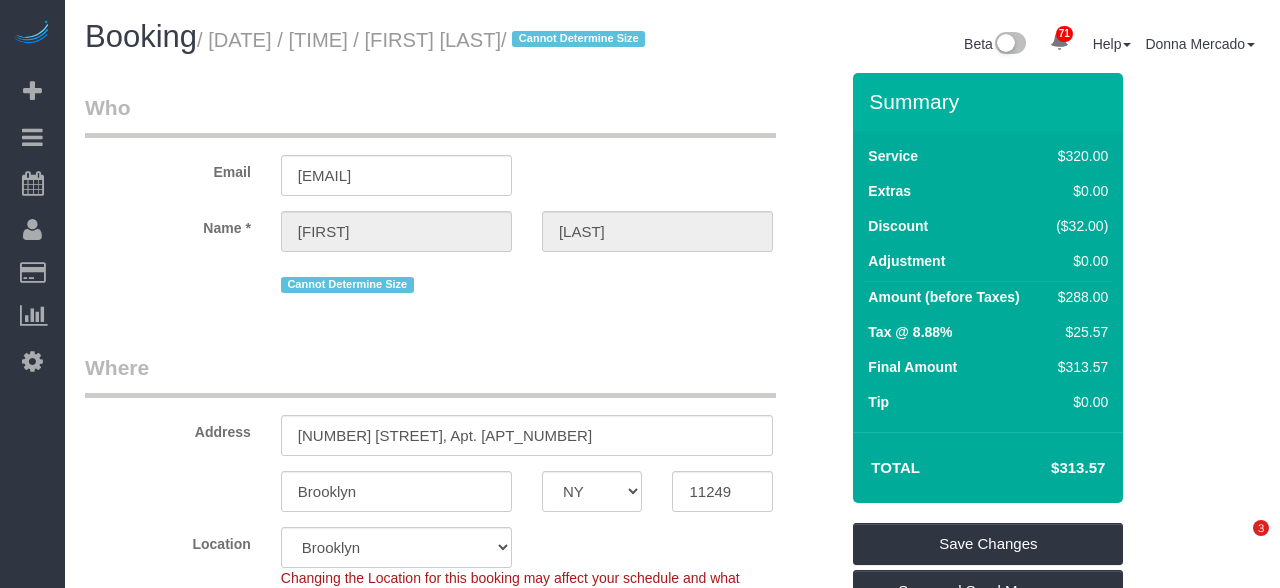 scroll, scrollTop: 0, scrollLeft: 0, axis: both 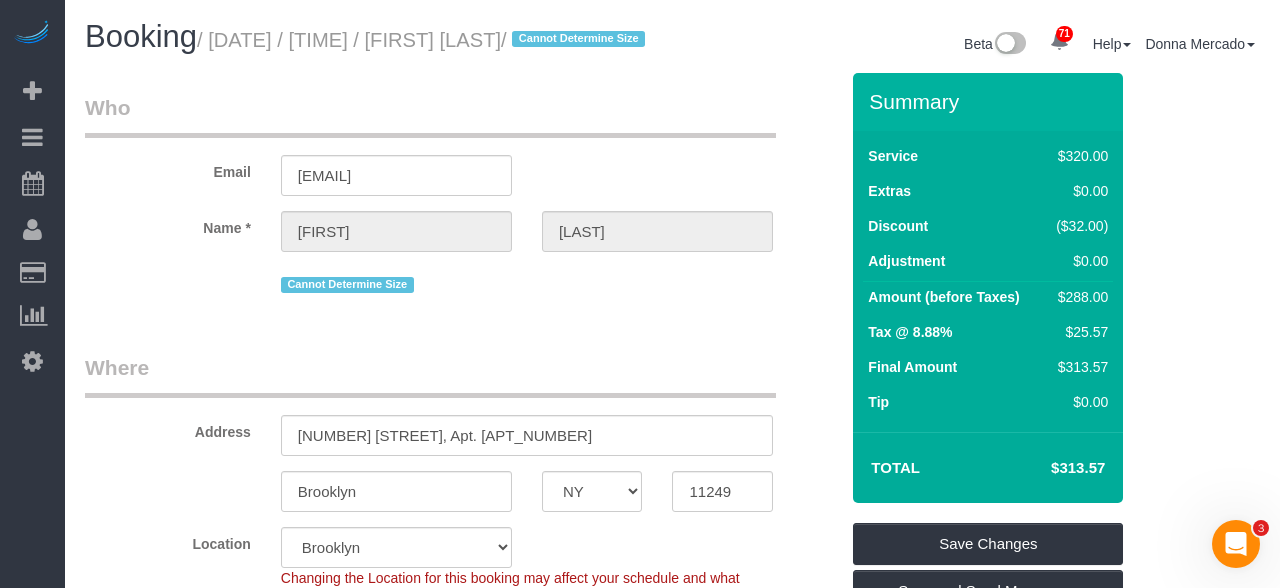 drag, startPoint x: 217, startPoint y: 30, endPoint x: 634, endPoint y: 28, distance: 417.0048 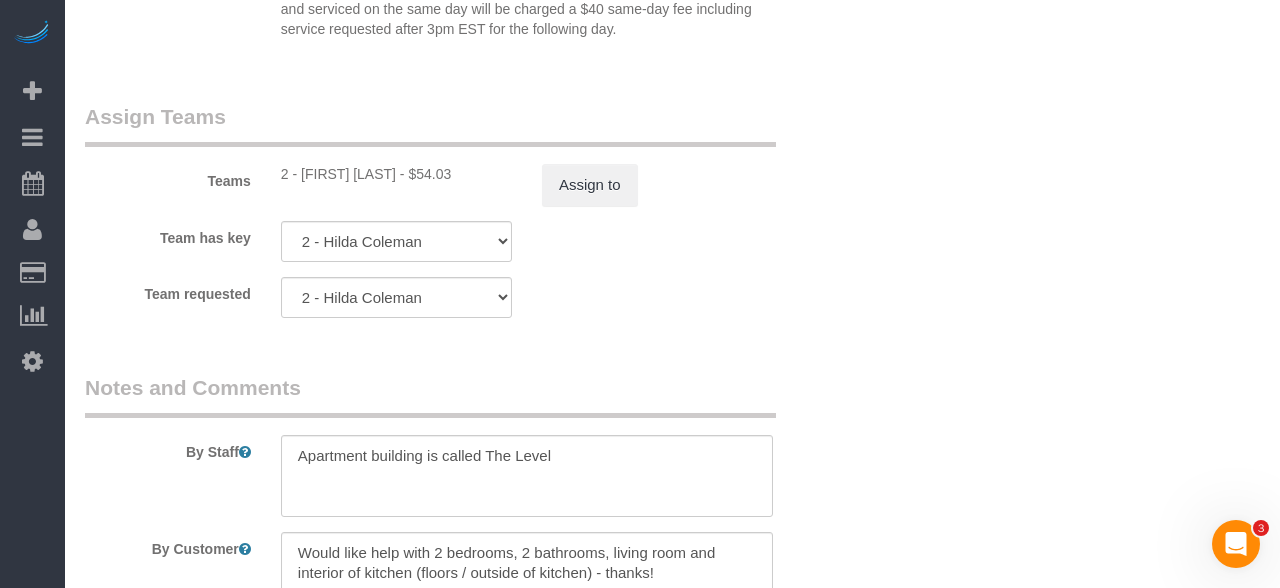 scroll, scrollTop: 2294, scrollLeft: 0, axis: vertical 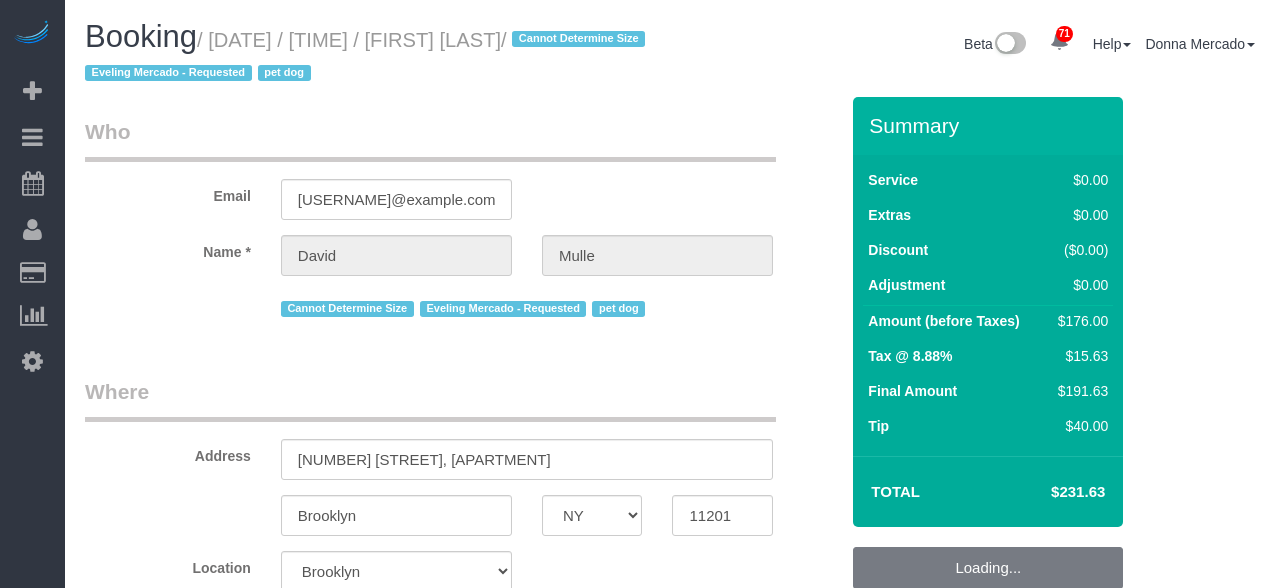 select on "NY" 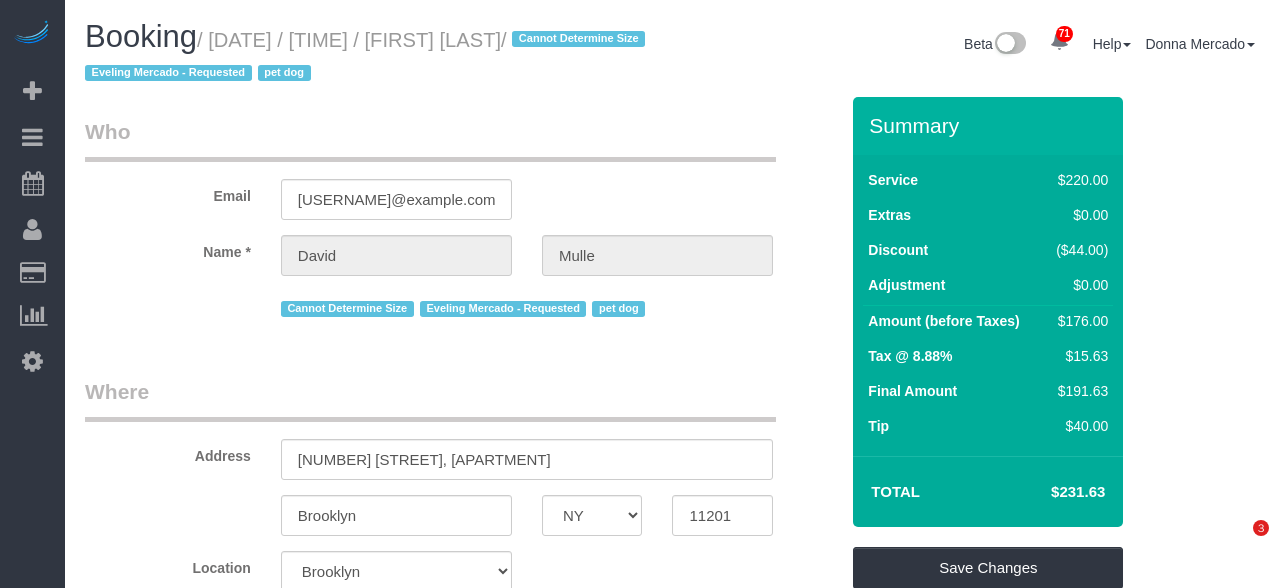 scroll, scrollTop: 0, scrollLeft: 0, axis: both 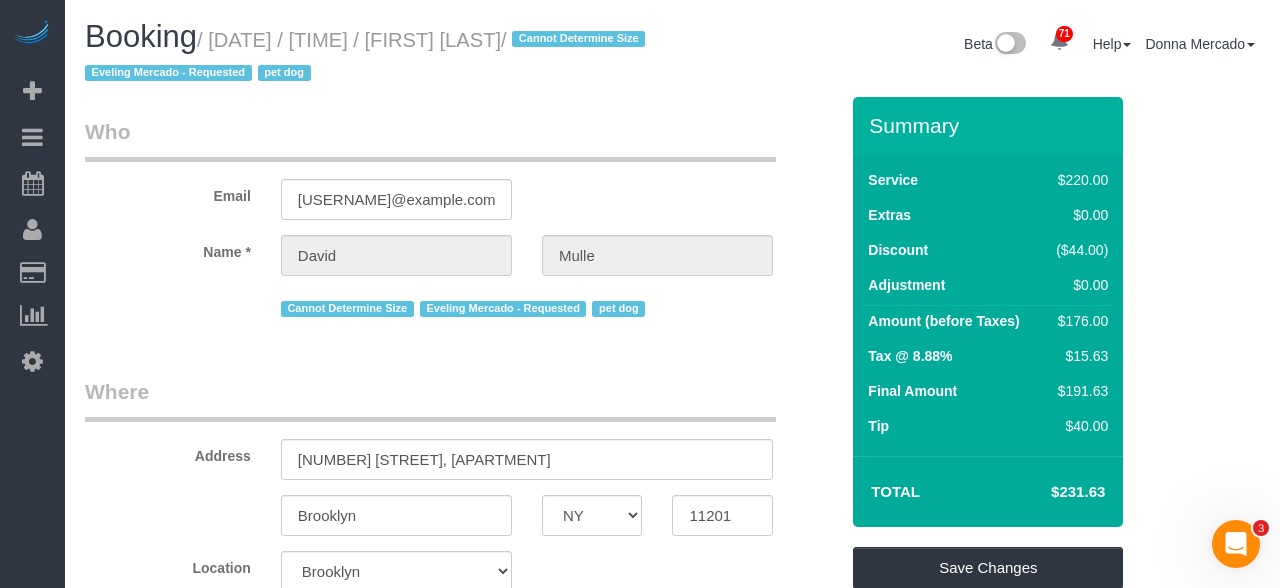 drag, startPoint x: 222, startPoint y: 35, endPoint x: 594, endPoint y: 43, distance: 372.086 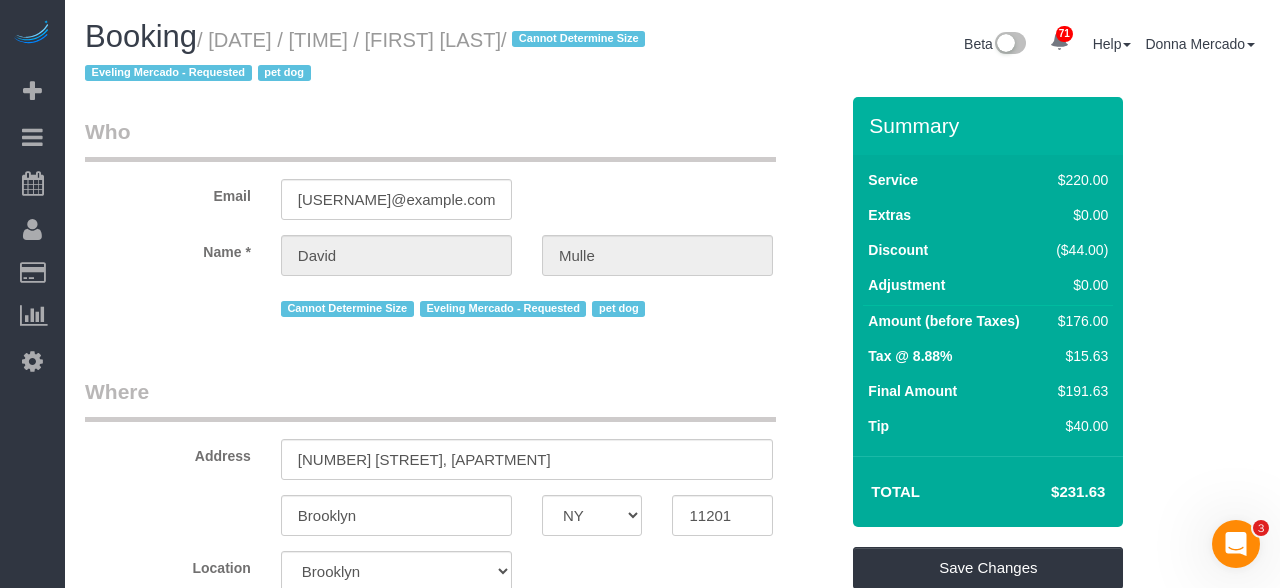 click on "/ [DATE] / [TIME] / [FIRST] [LAST]
/
Cannot Determine Size
[FIRST] [LAST] - Requested
pet dog" at bounding box center [368, 57] 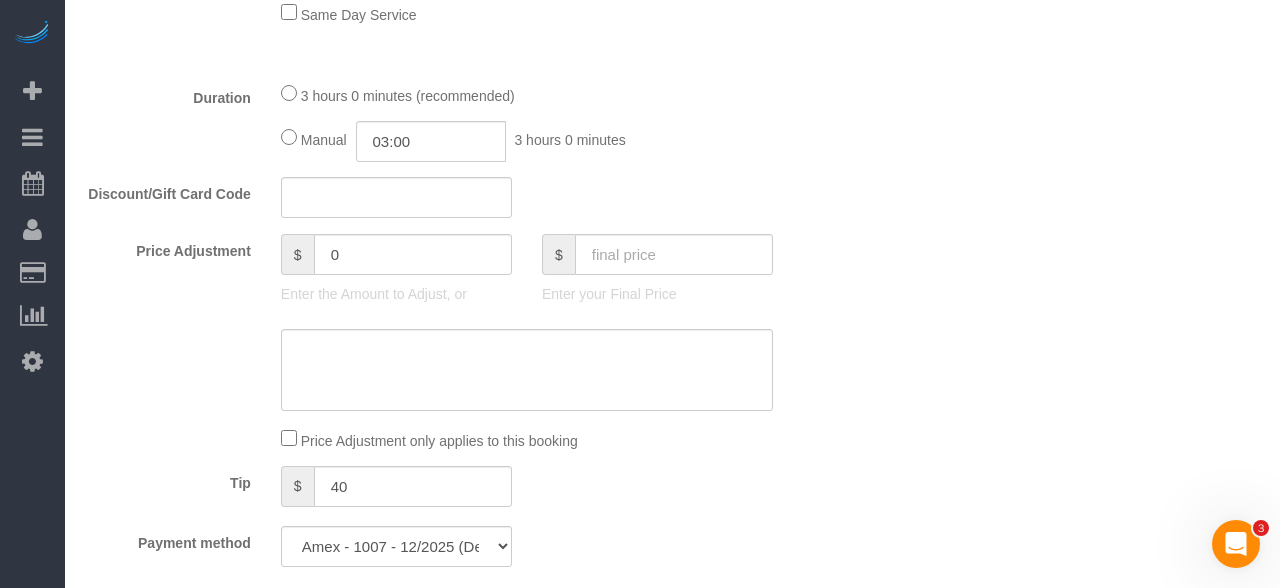 scroll, scrollTop: 1459, scrollLeft: 0, axis: vertical 